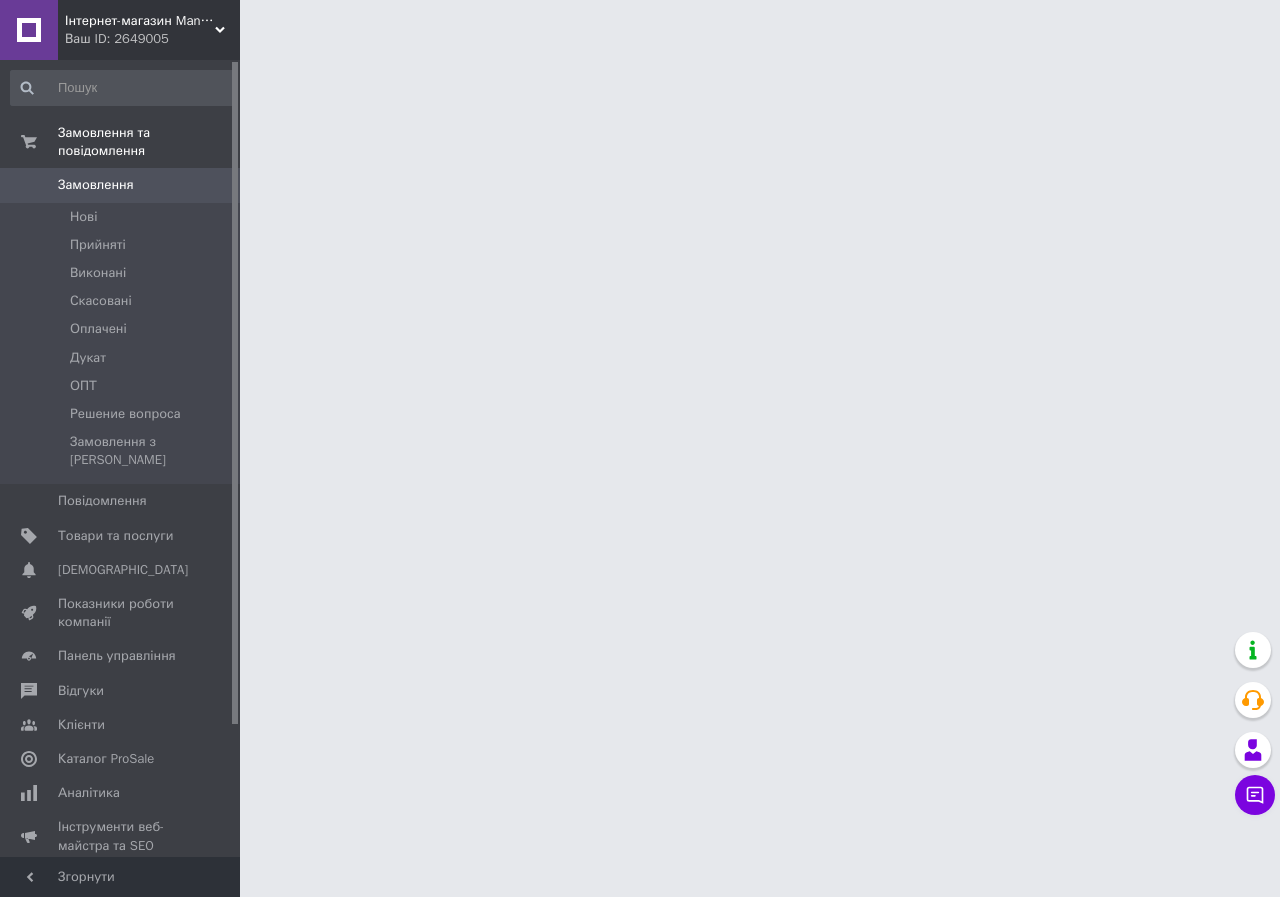 scroll, scrollTop: 0, scrollLeft: 0, axis: both 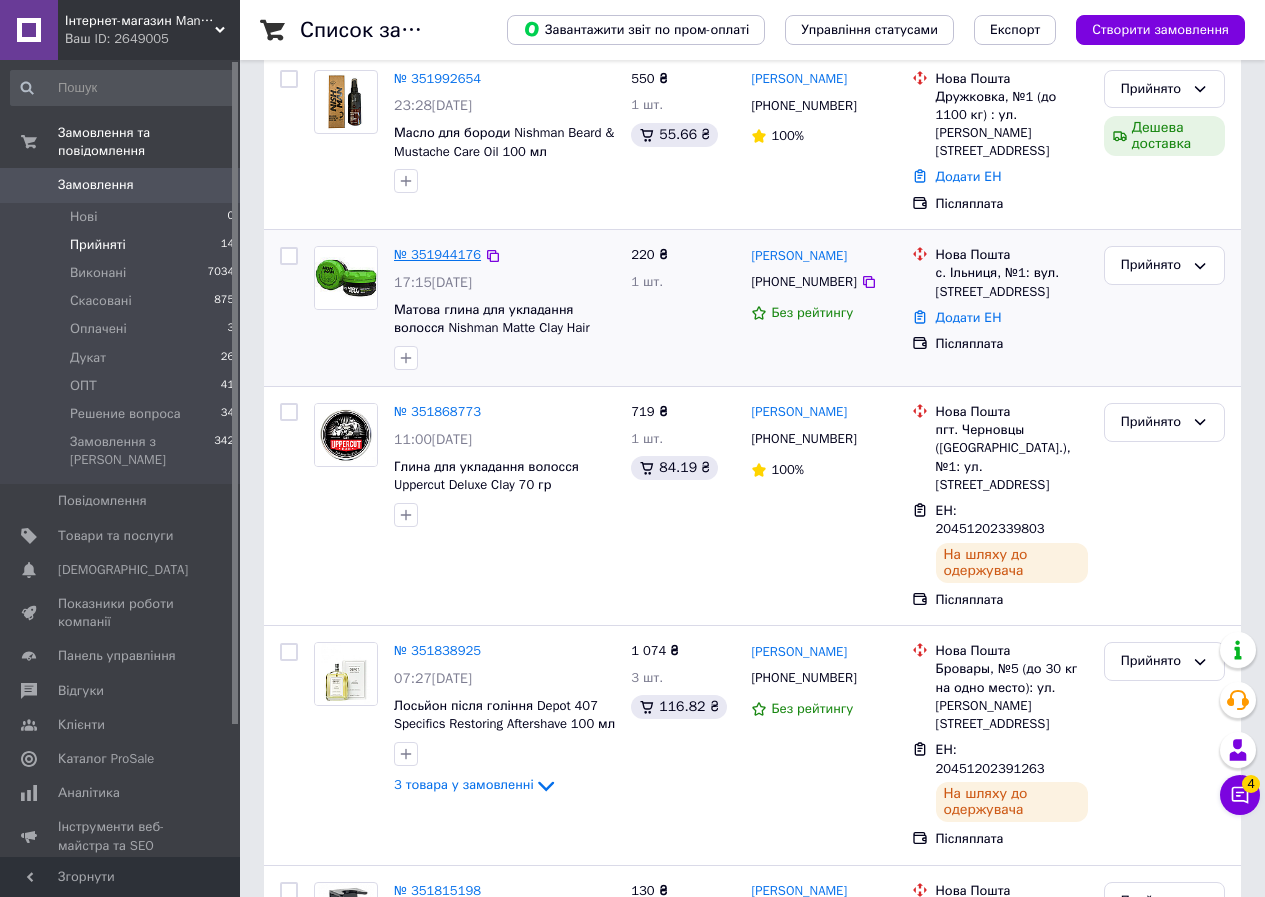 click on "№ 351944176" at bounding box center [437, 254] 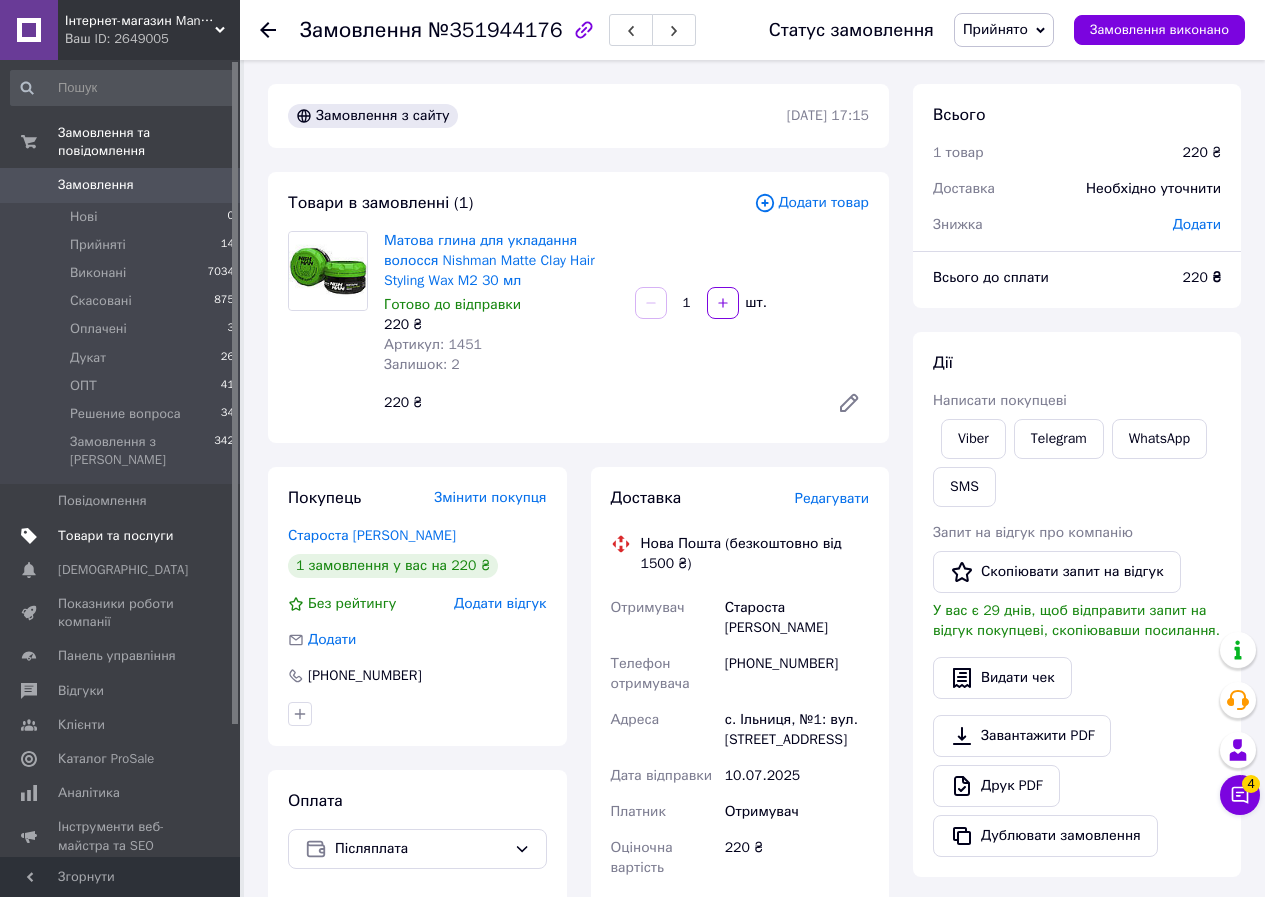 click on "Товари та послуги" at bounding box center [115, 536] 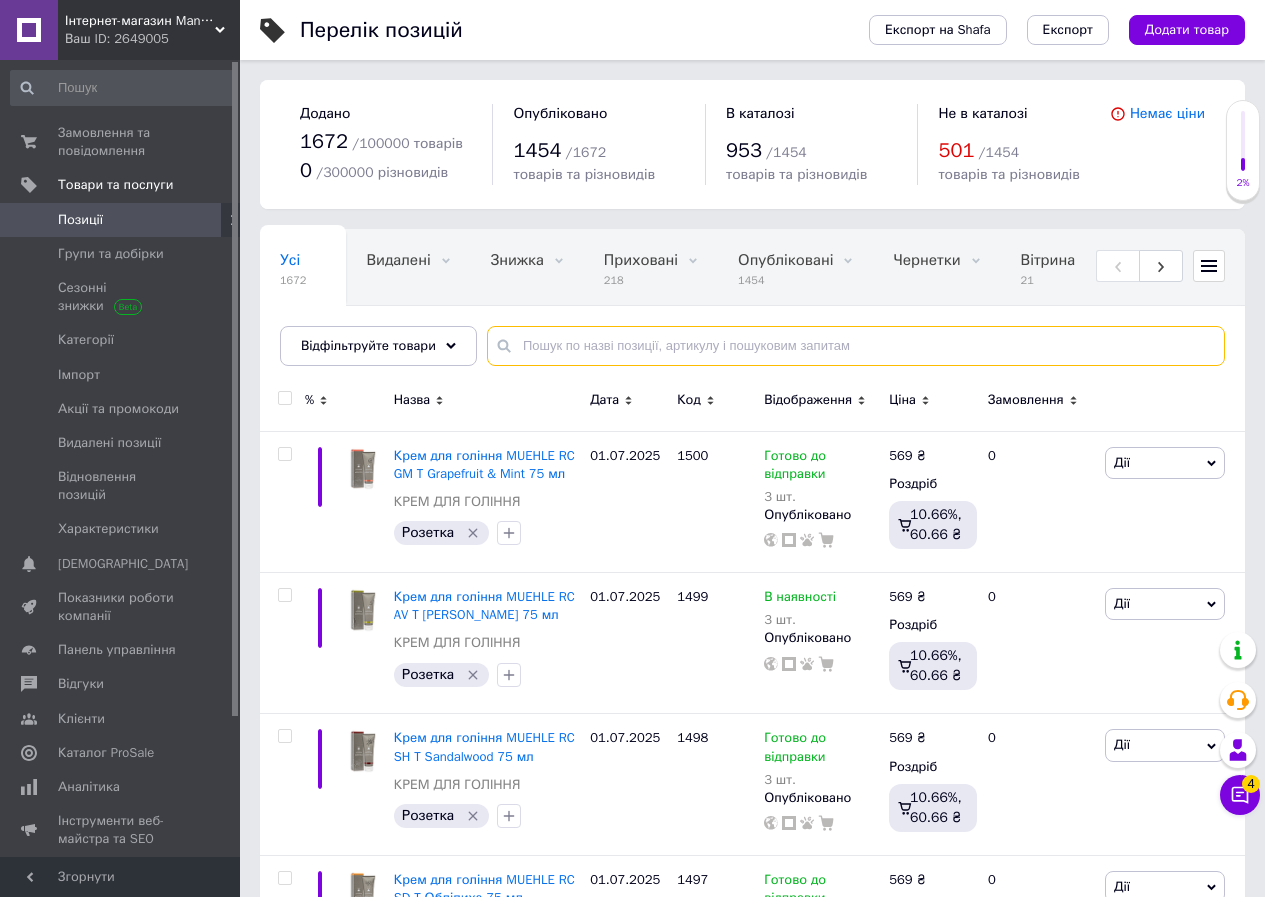 click at bounding box center [856, 346] 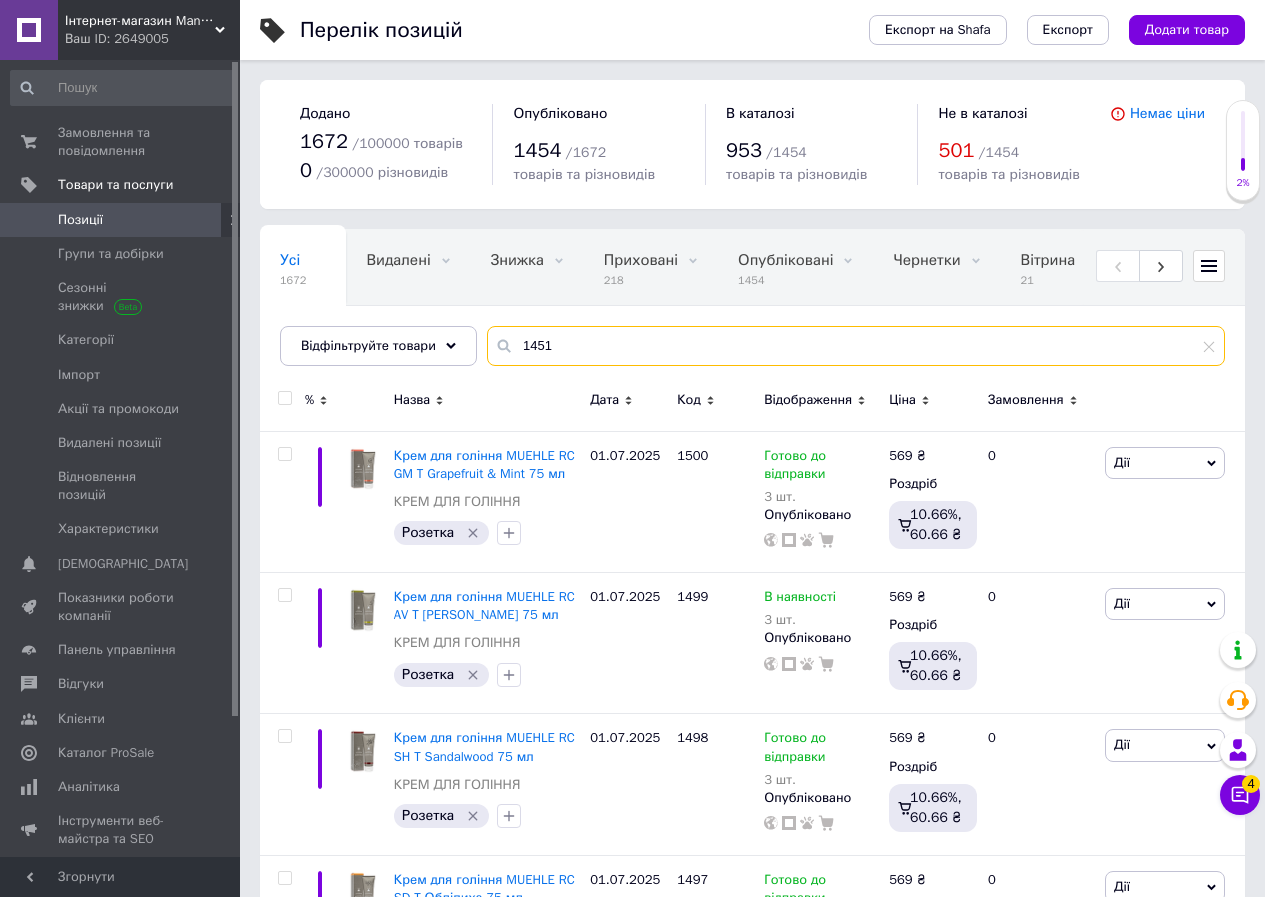 type on "1451" 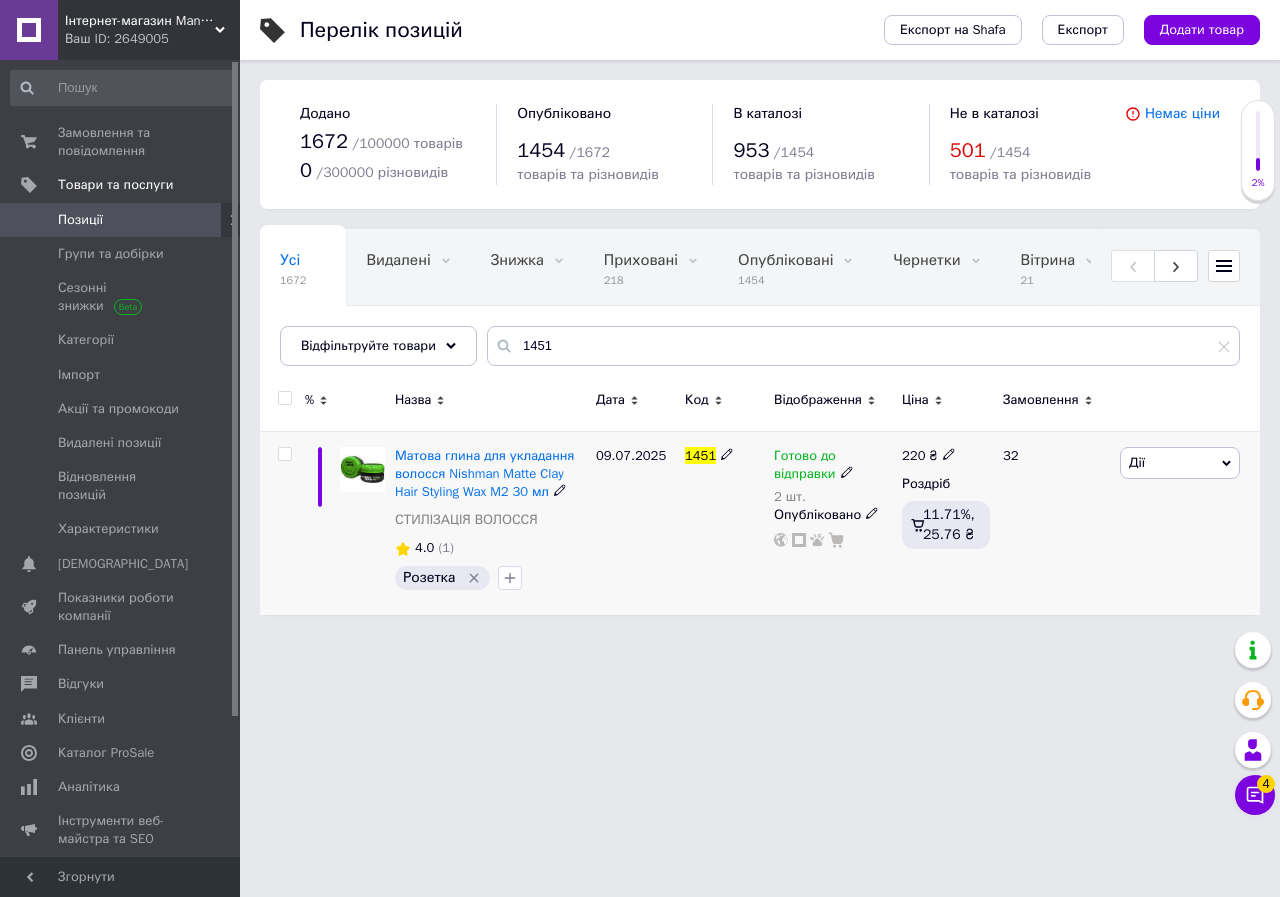 click 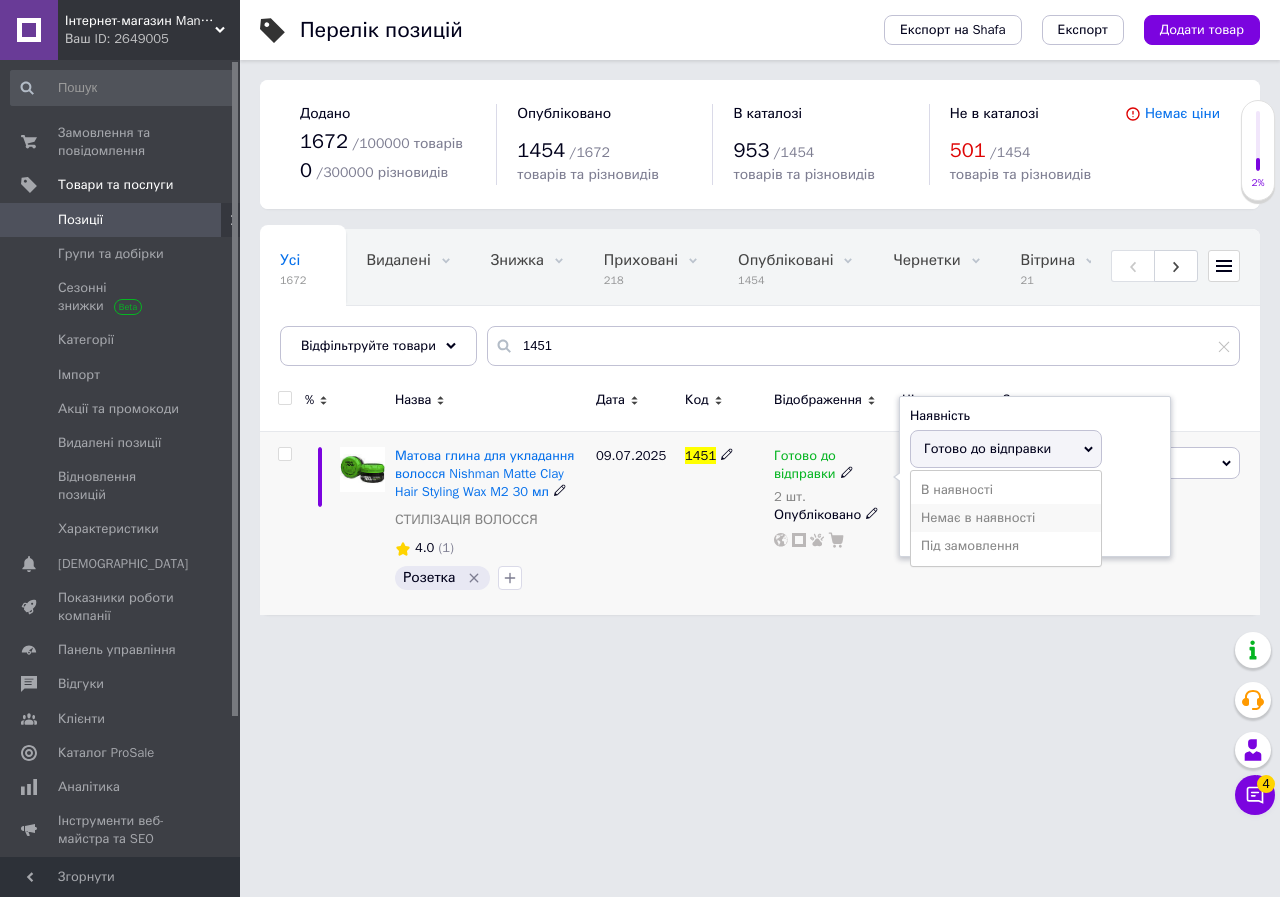 click on "Немає в наявності" at bounding box center [1006, 518] 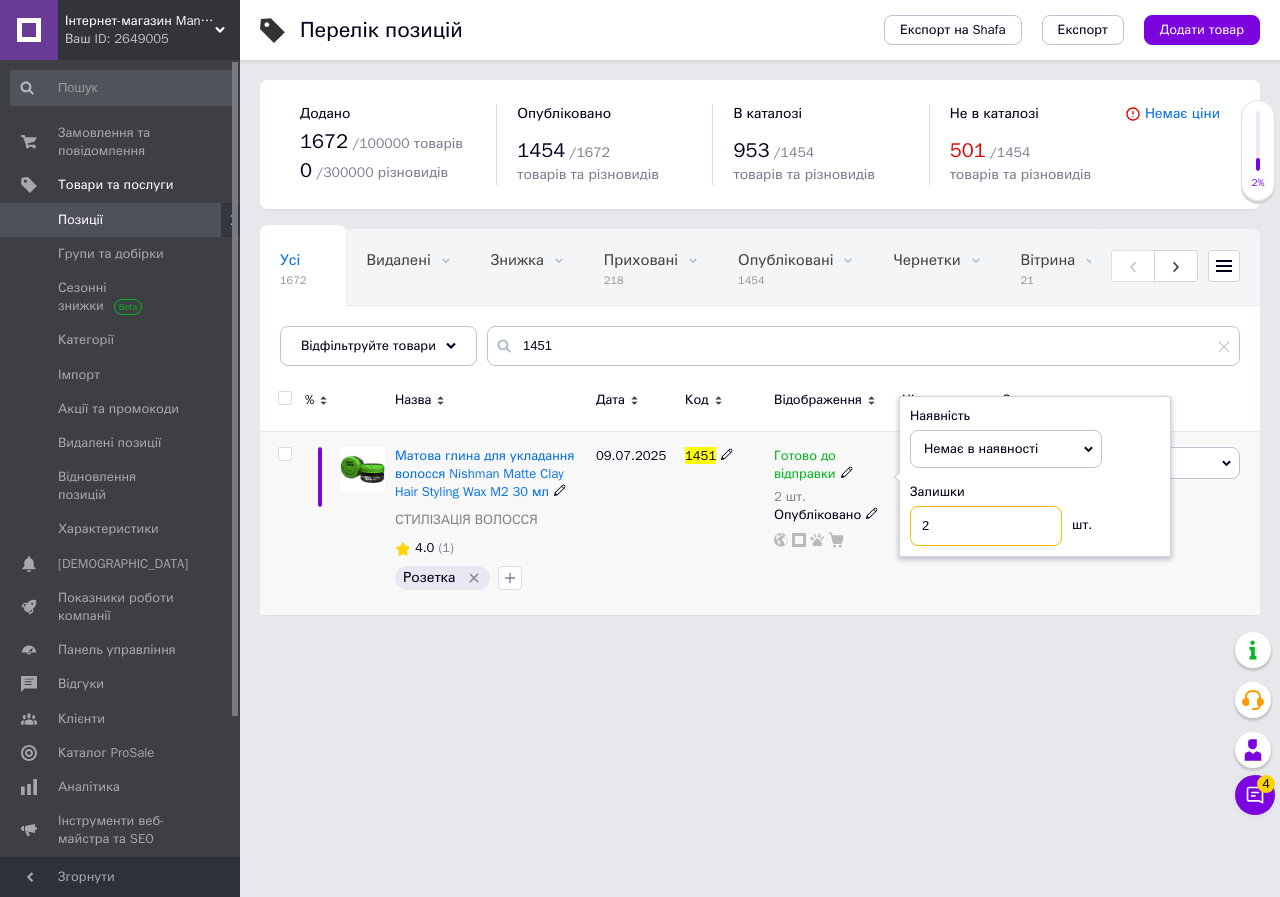 click on "2" at bounding box center (986, 526) 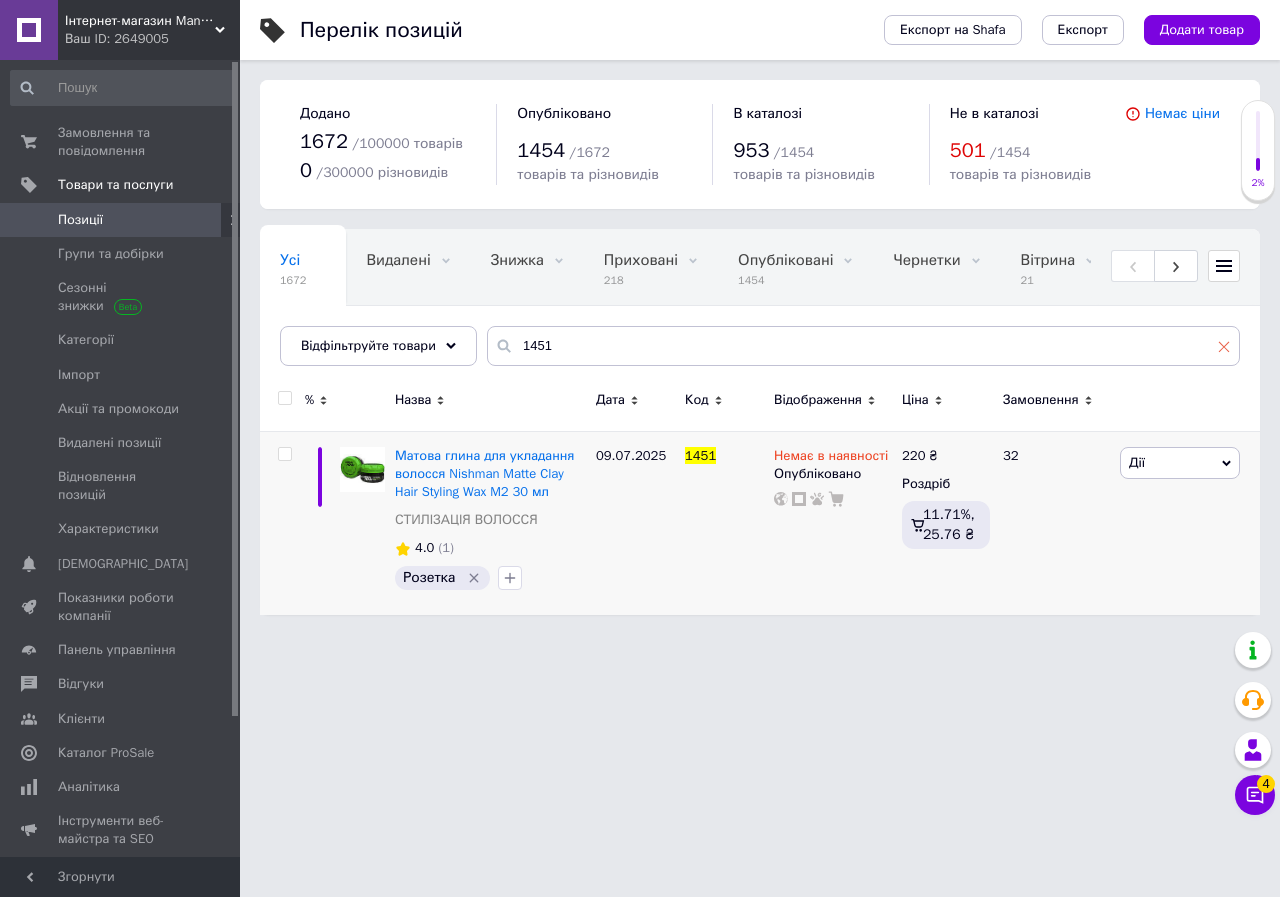 click 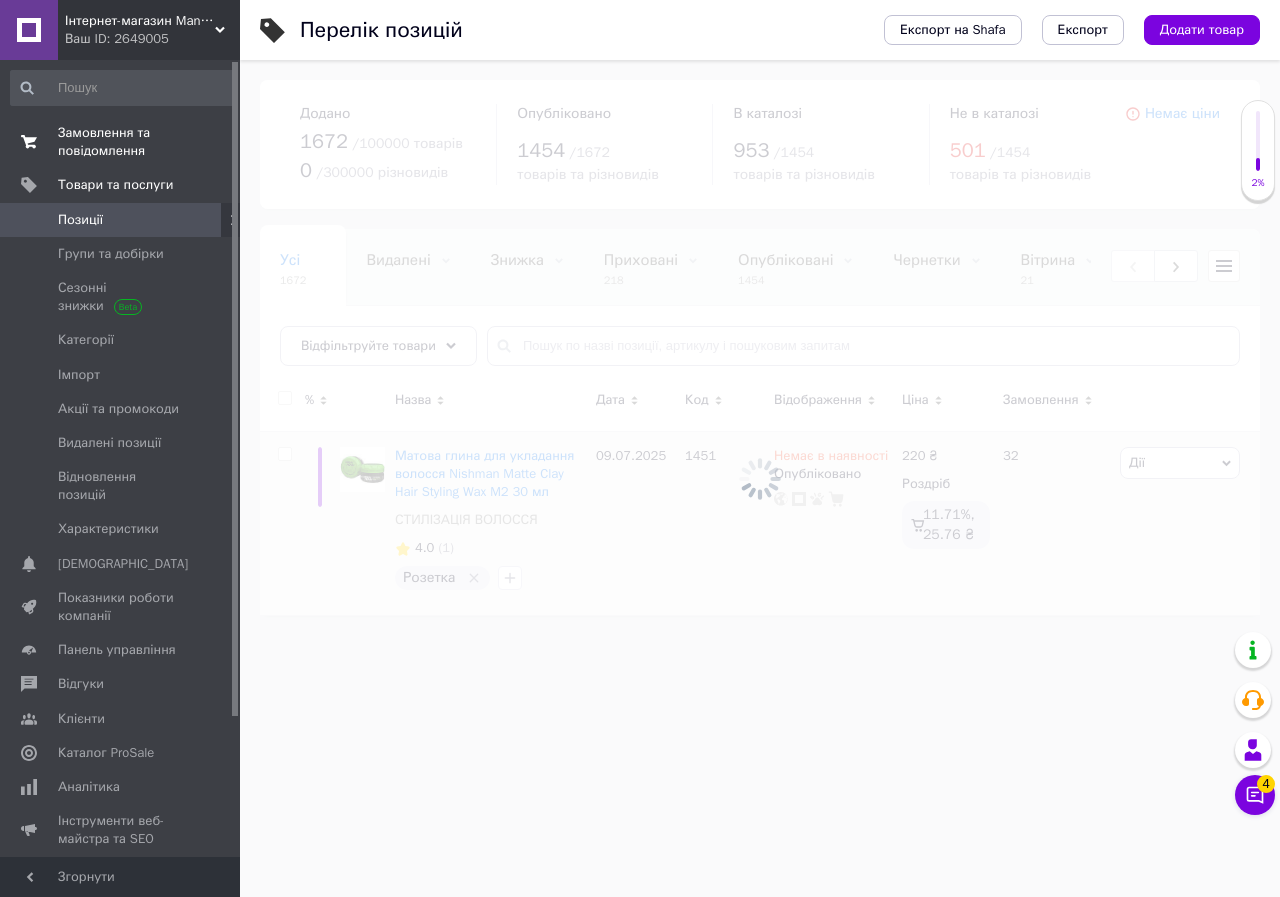 click on "Замовлення та повідомлення" at bounding box center (121, 142) 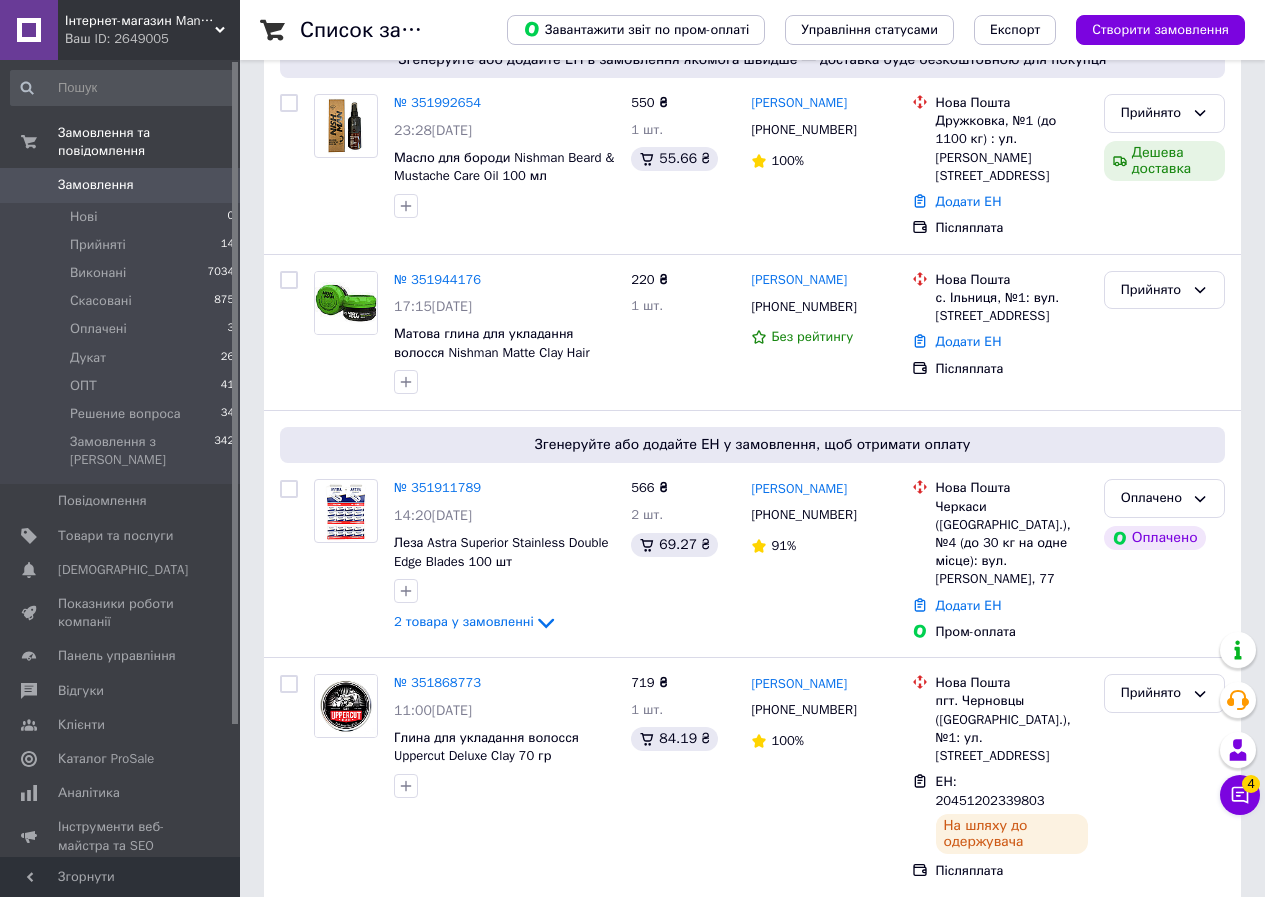 scroll, scrollTop: 360, scrollLeft: 0, axis: vertical 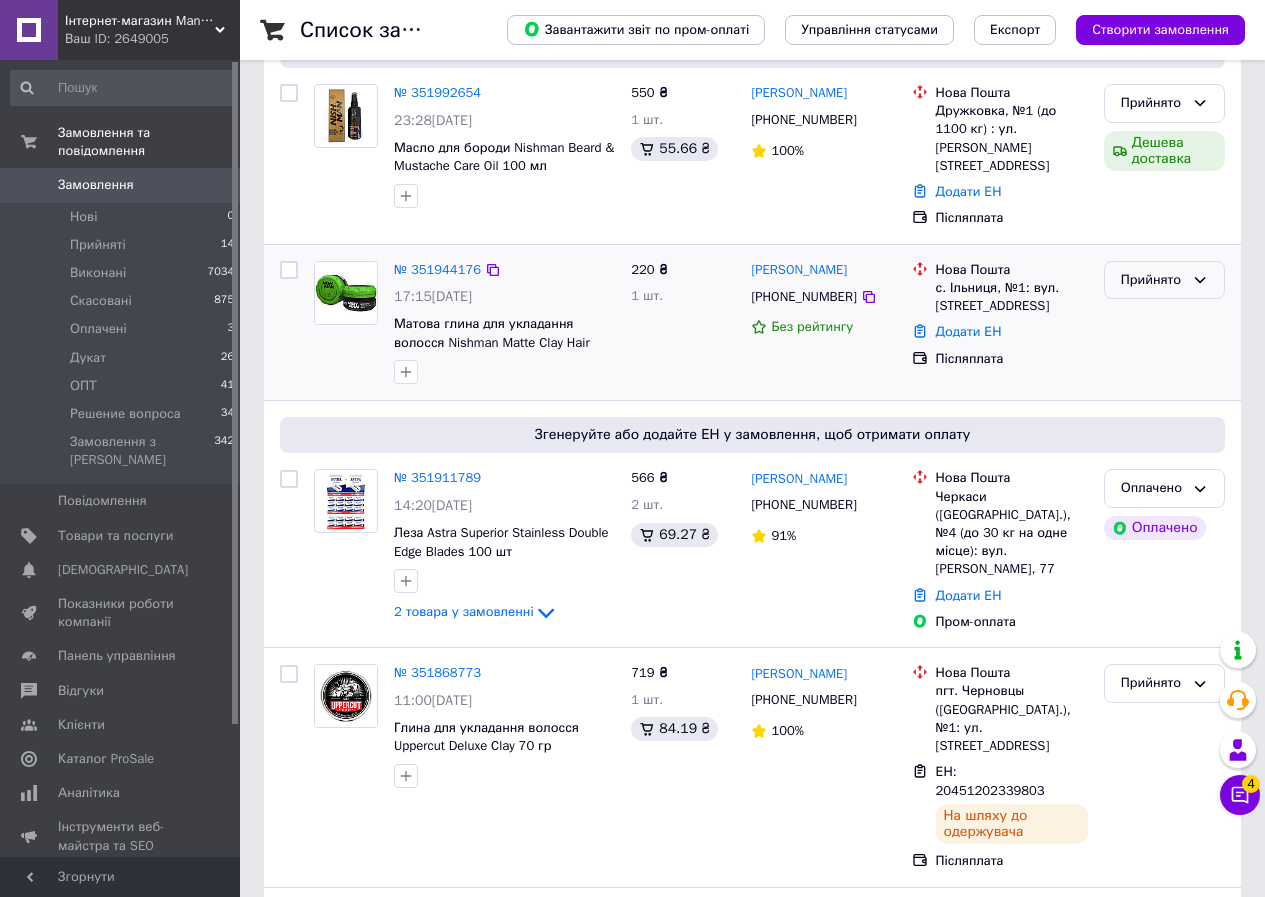 click 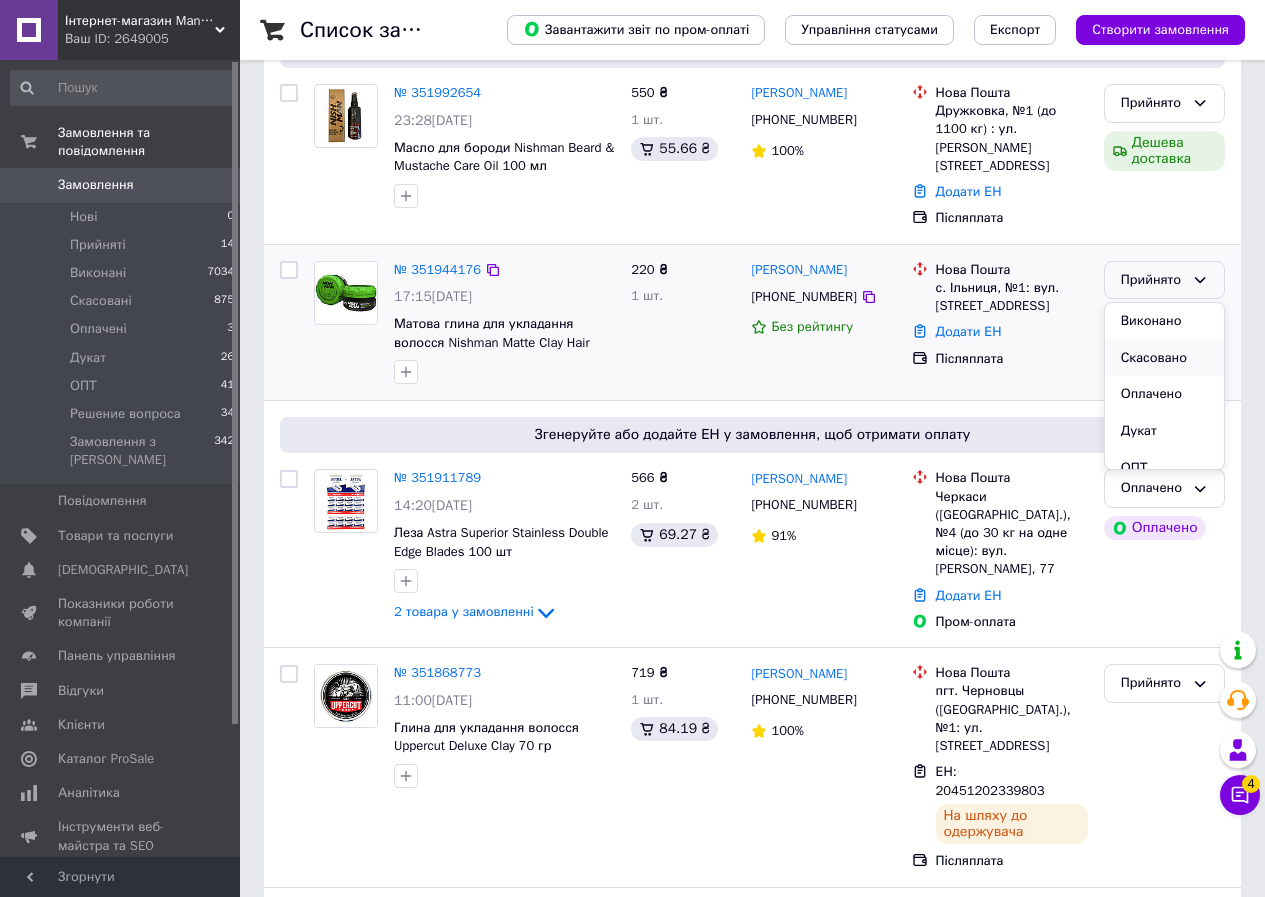 click on "Скасовано" at bounding box center (1164, 358) 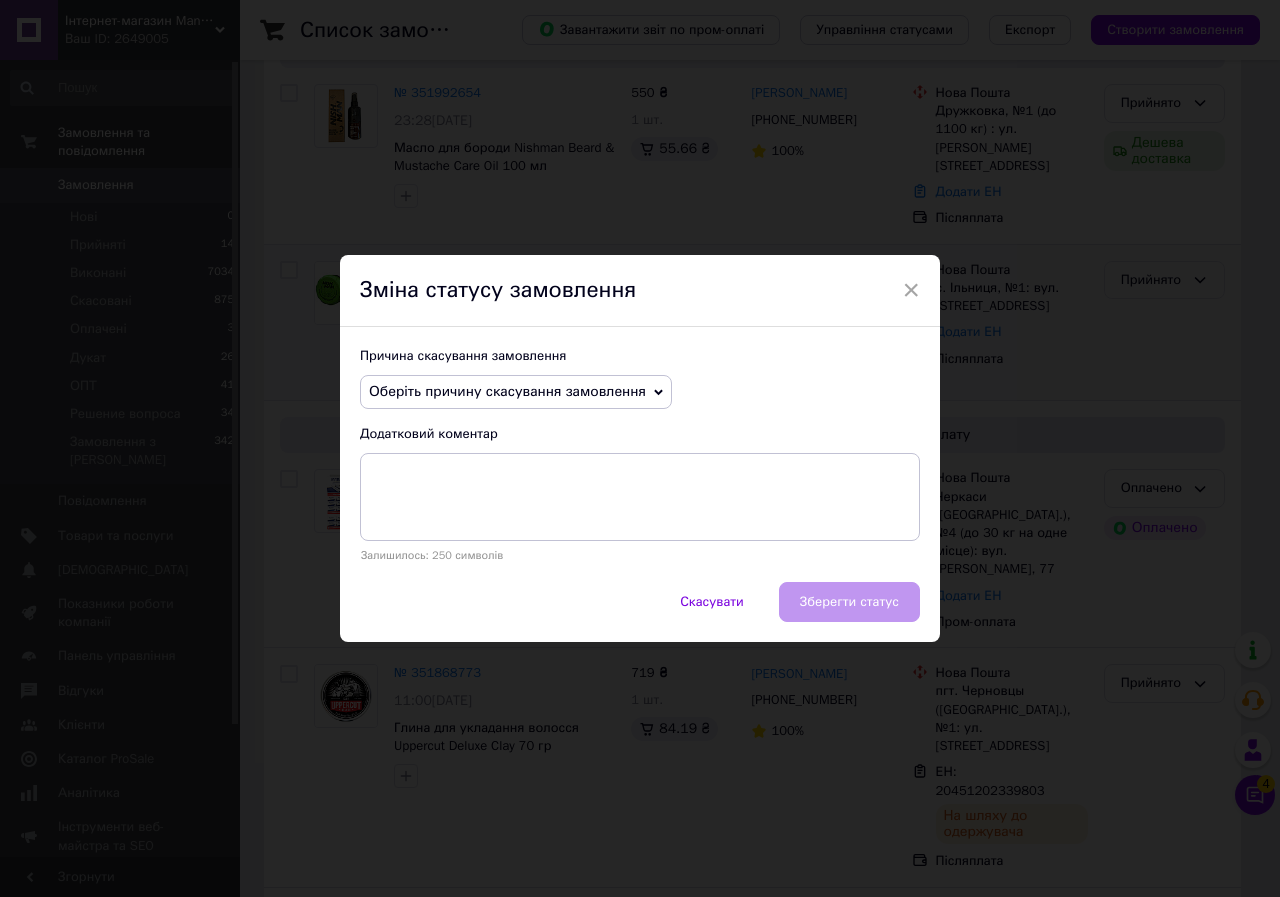click 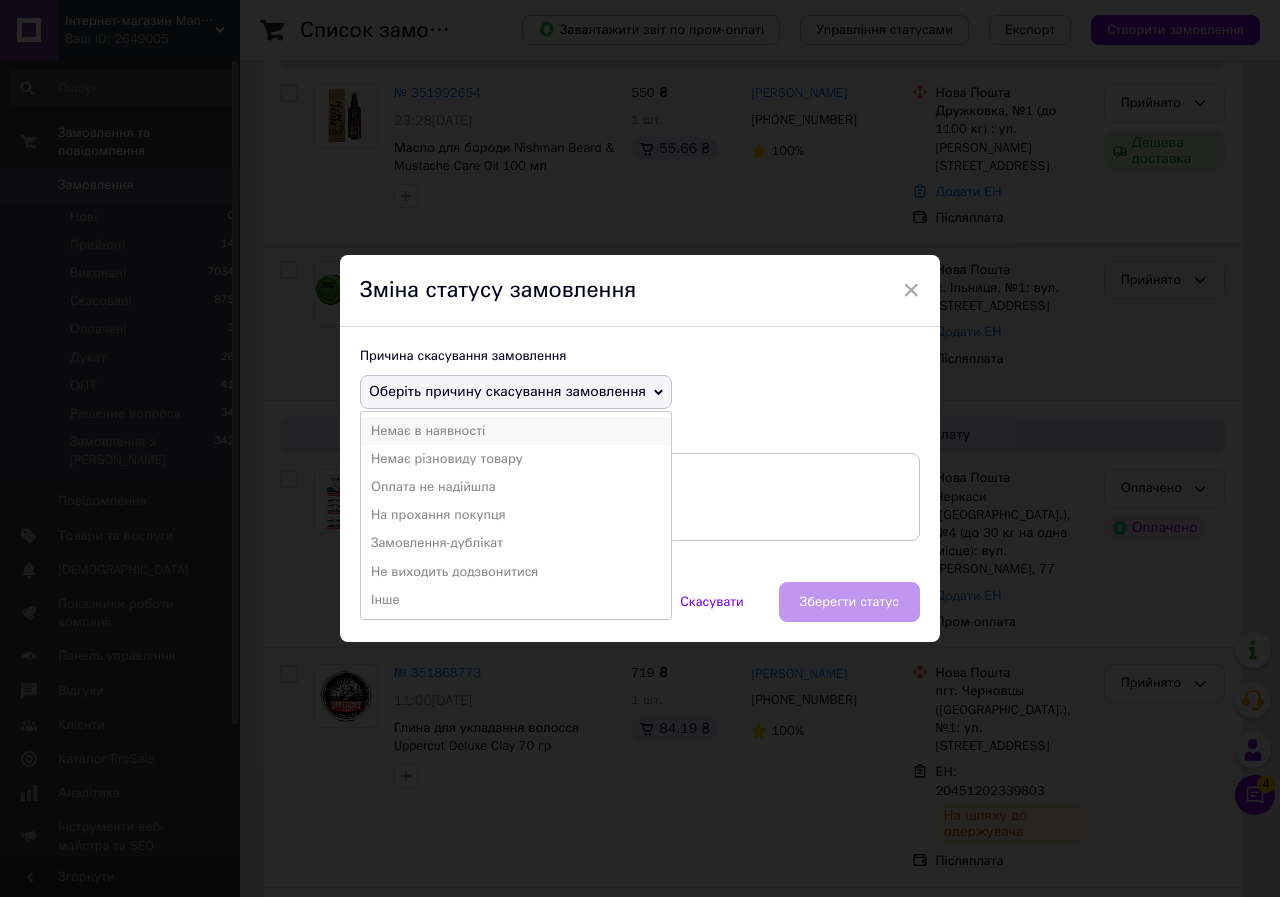 click on "Немає в наявності" at bounding box center (516, 431) 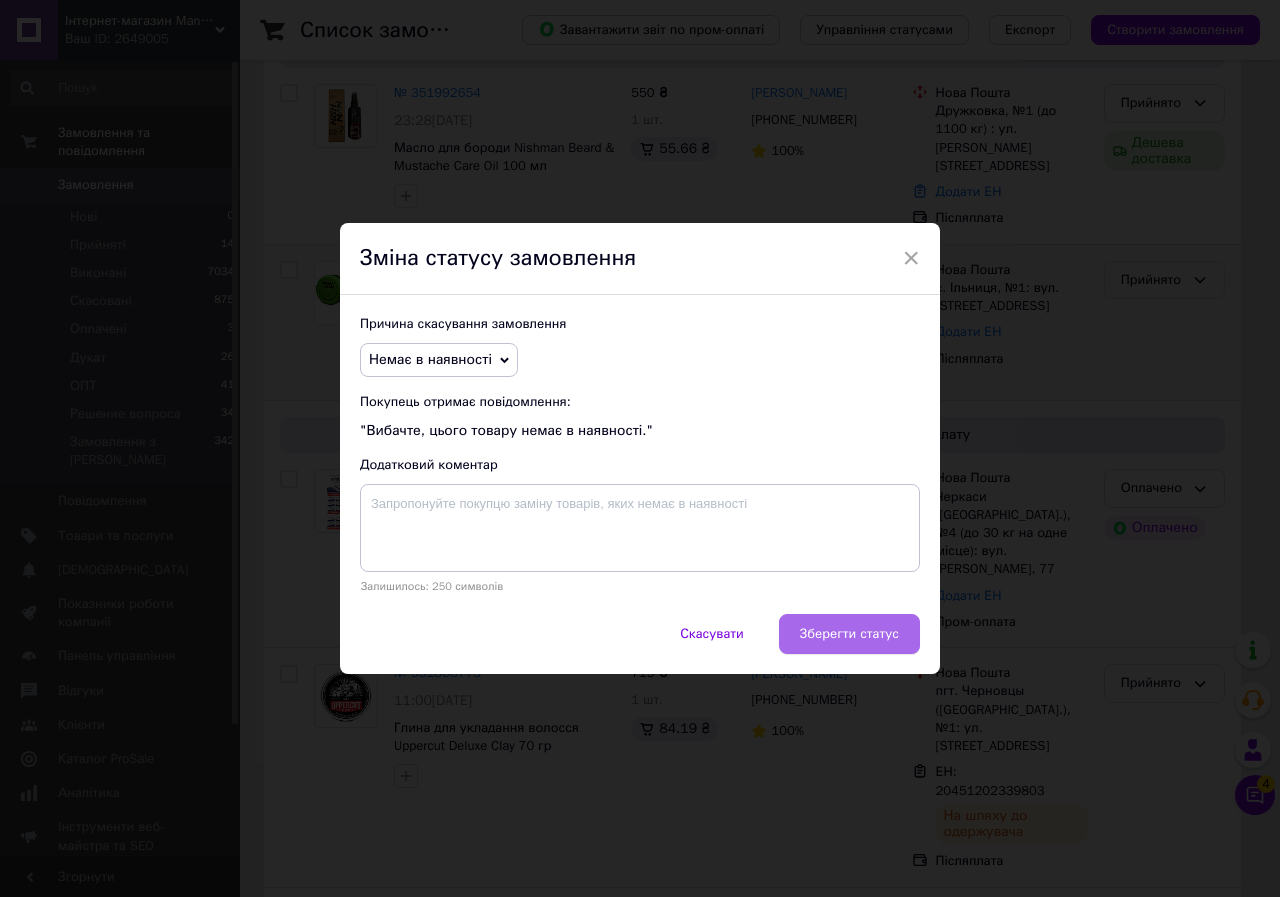 click on "Зберегти статус" at bounding box center [849, 634] 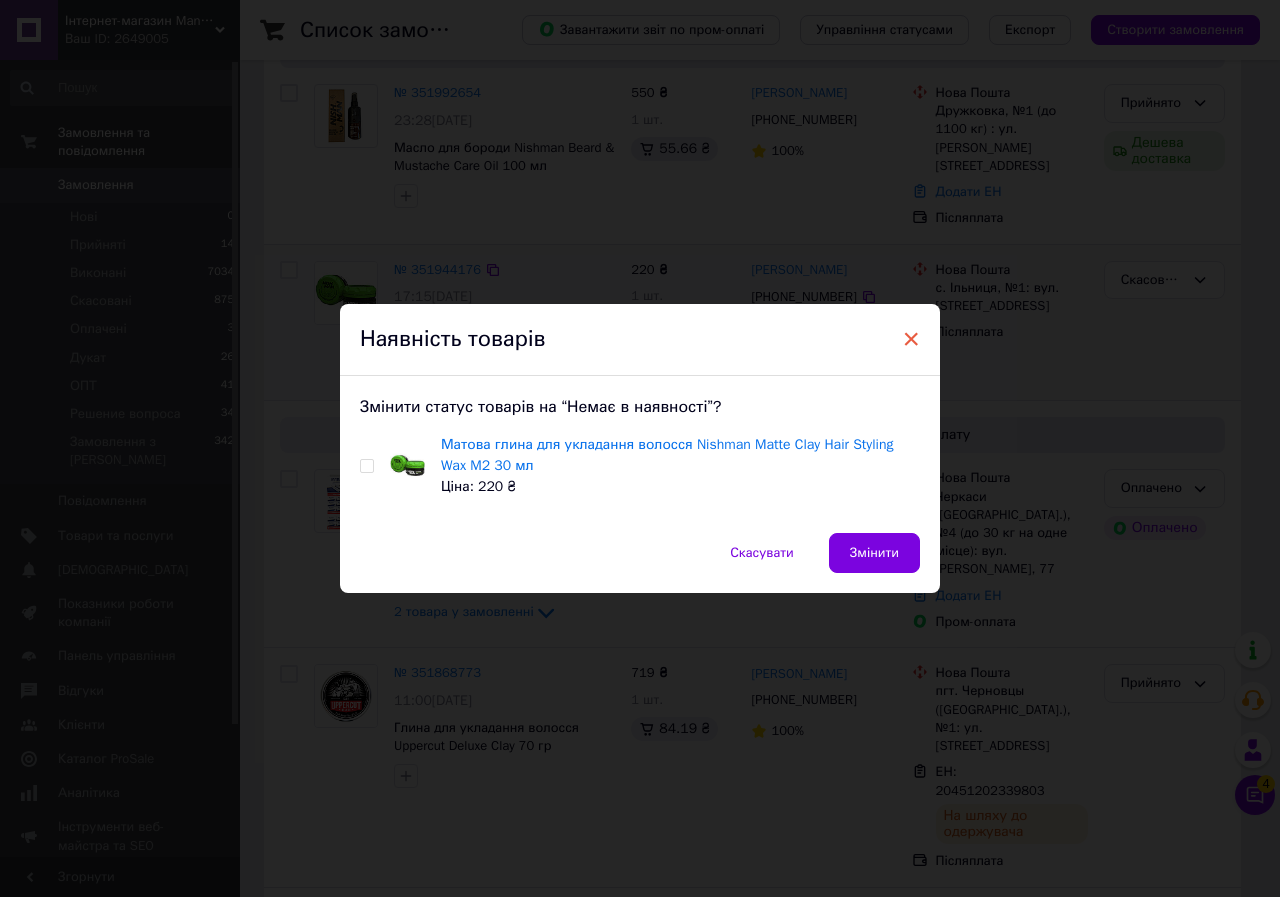 click on "×" at bounding box center [911, 339] 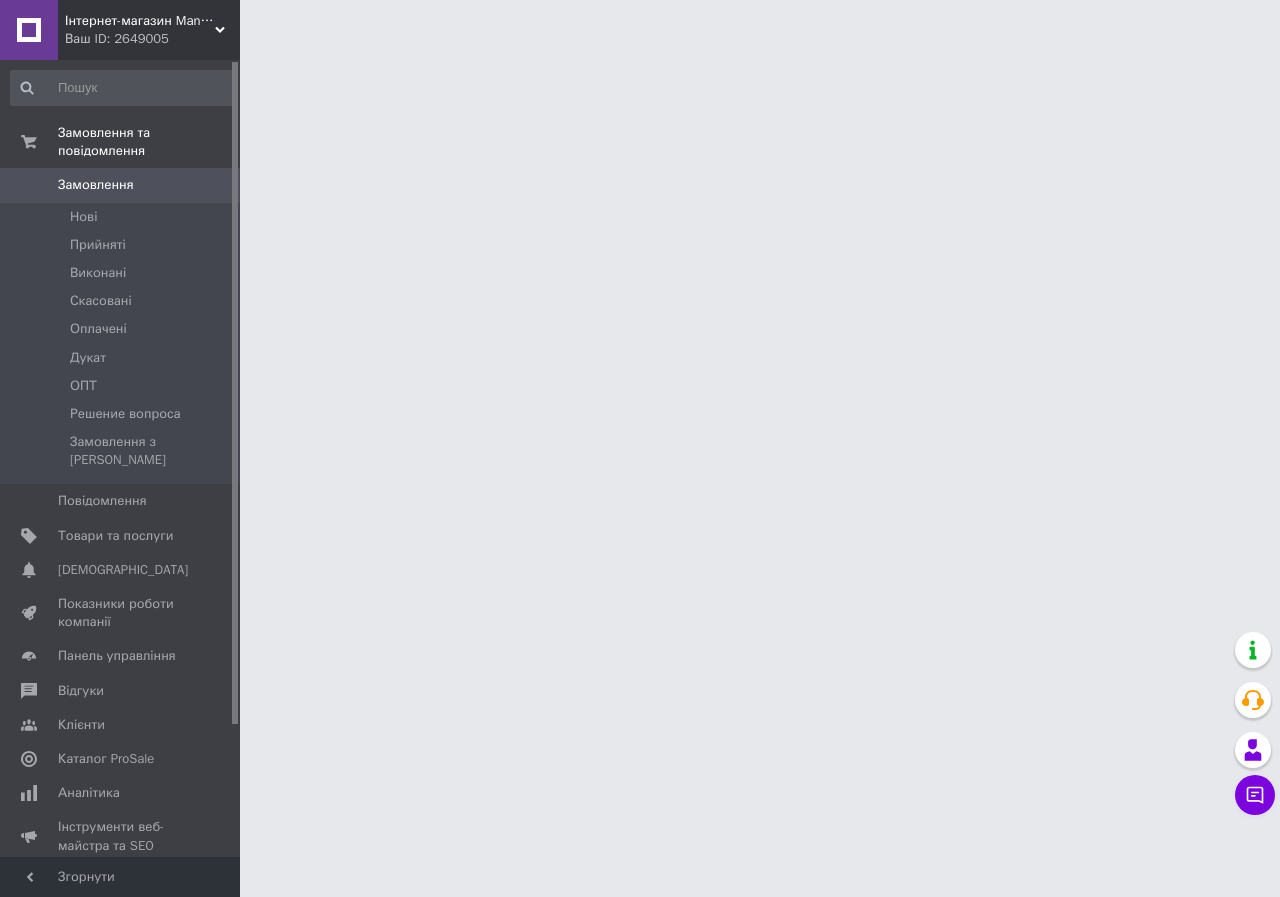 scroll, scrollTop: 0, scrollLeft: 0, axis: both 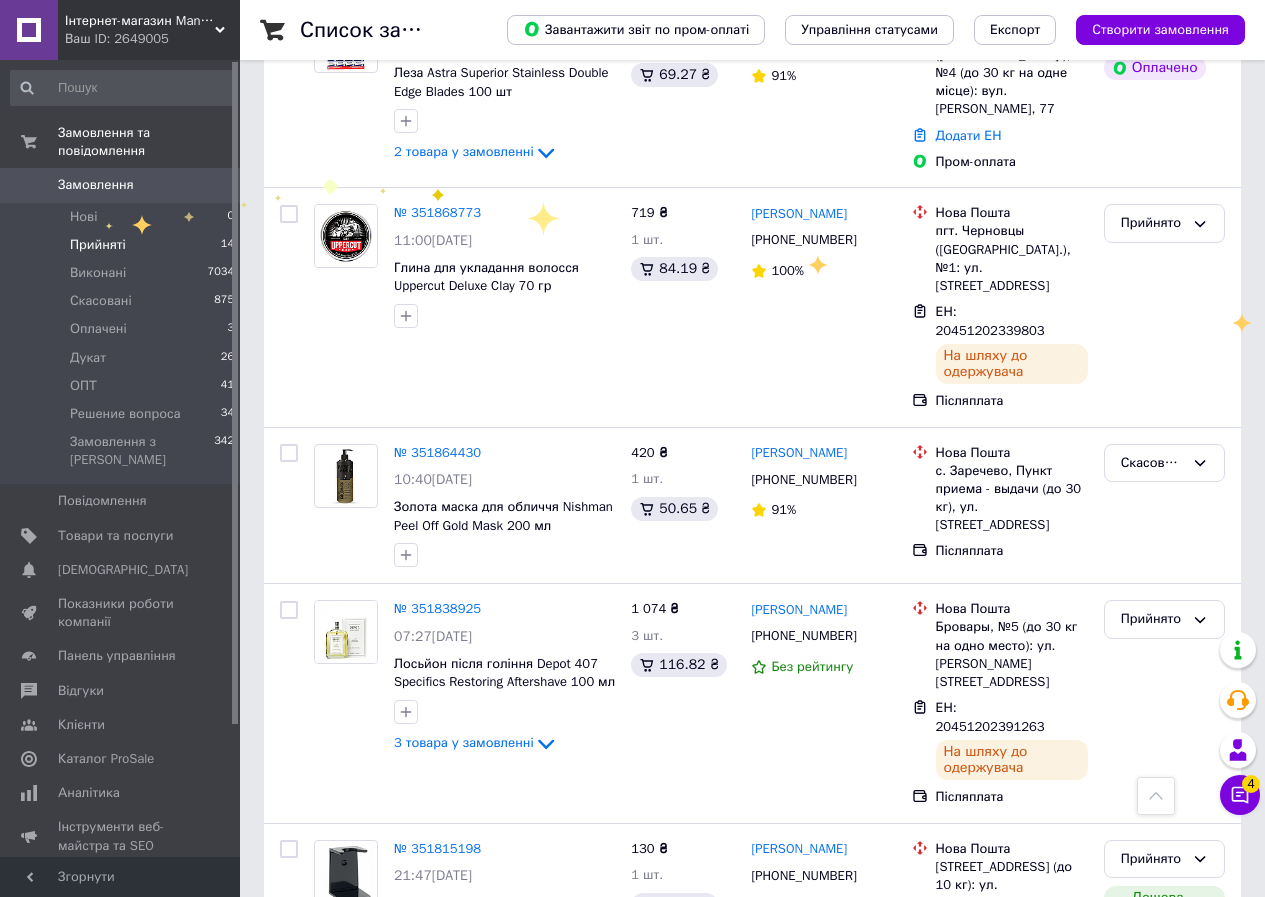 click on "Прийняті" at bounding box center (98, 245) 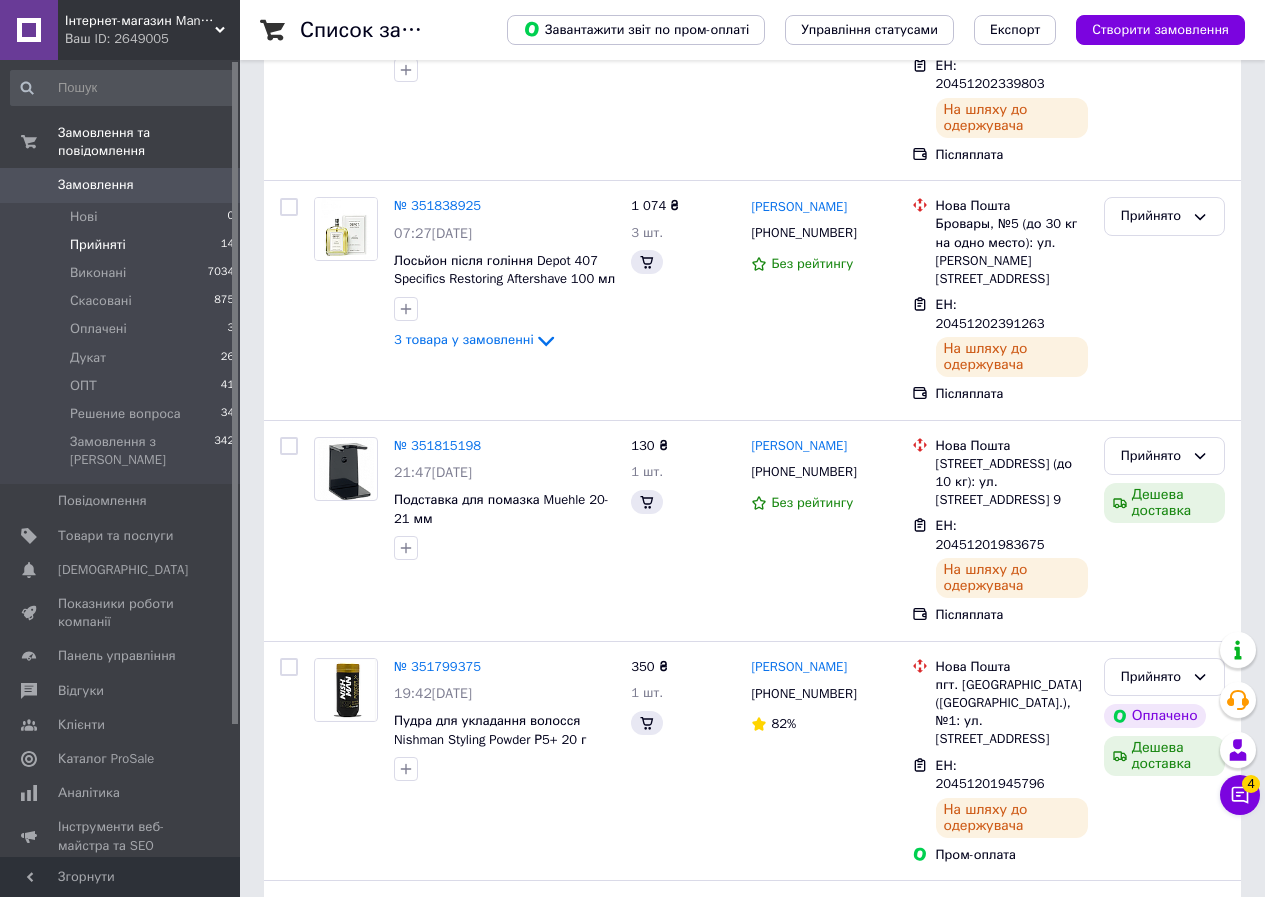 scroll, scrollTop: 0, scrollLeft: 0, axis: both 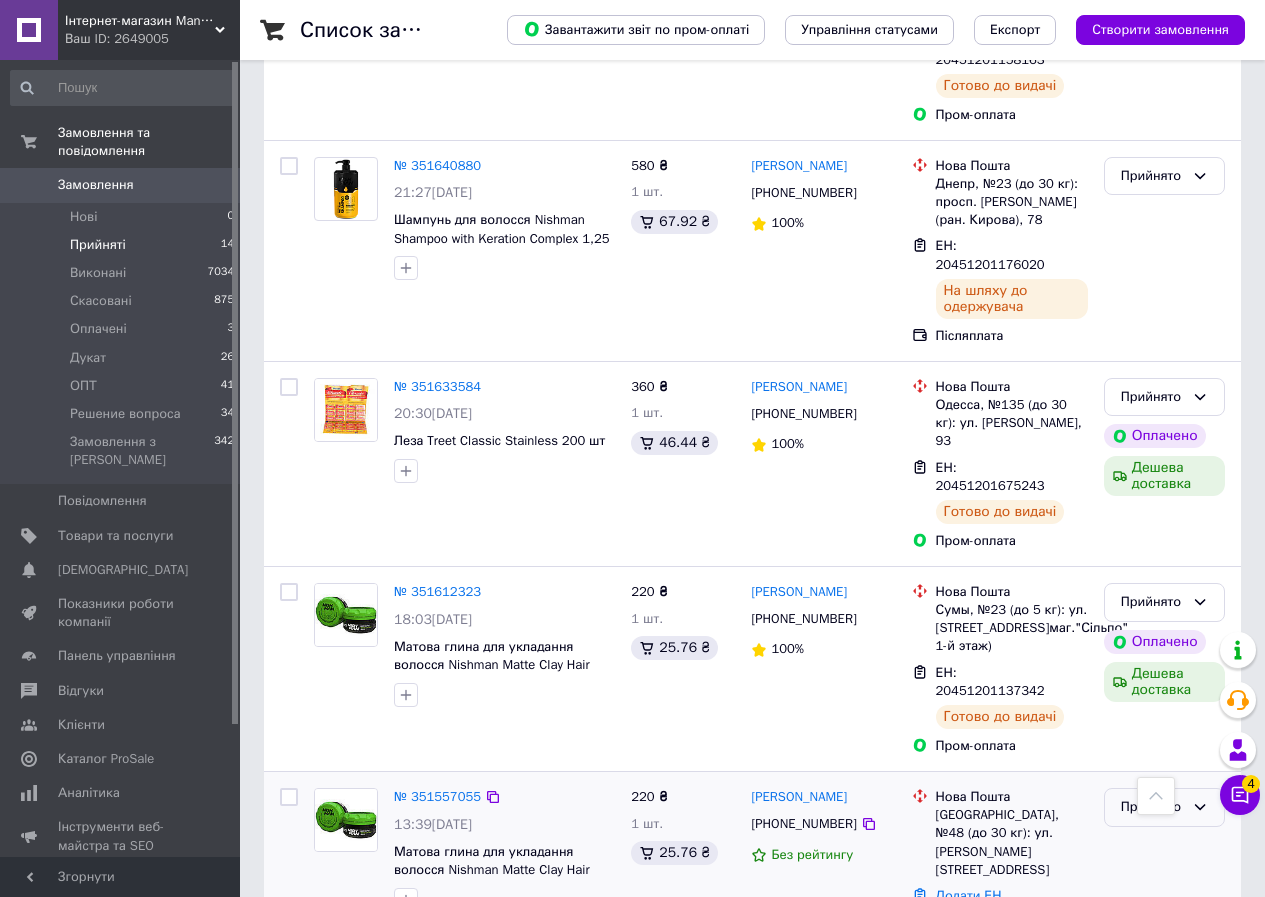 click 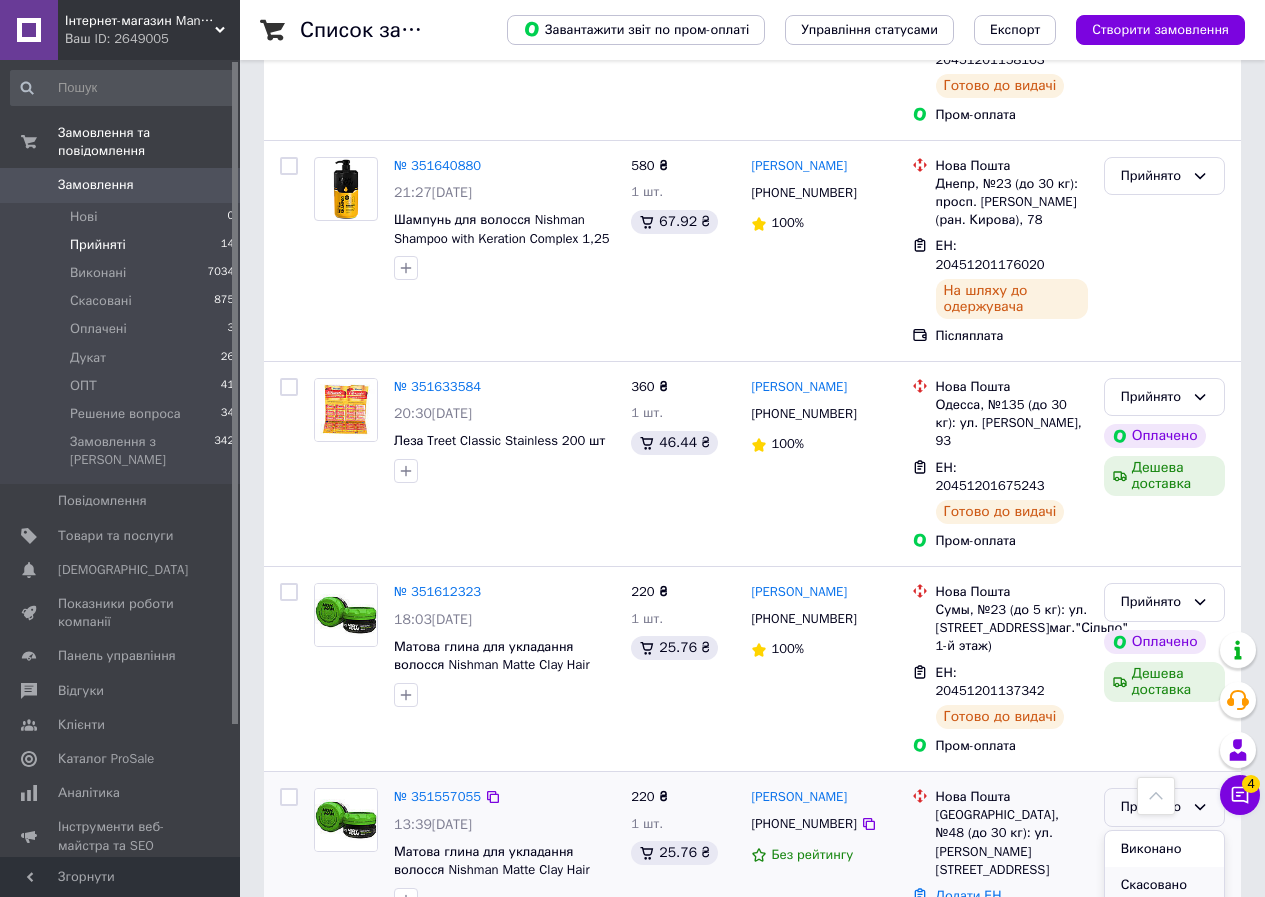 click on "Скасовано" at bounding box center (1164, 885) 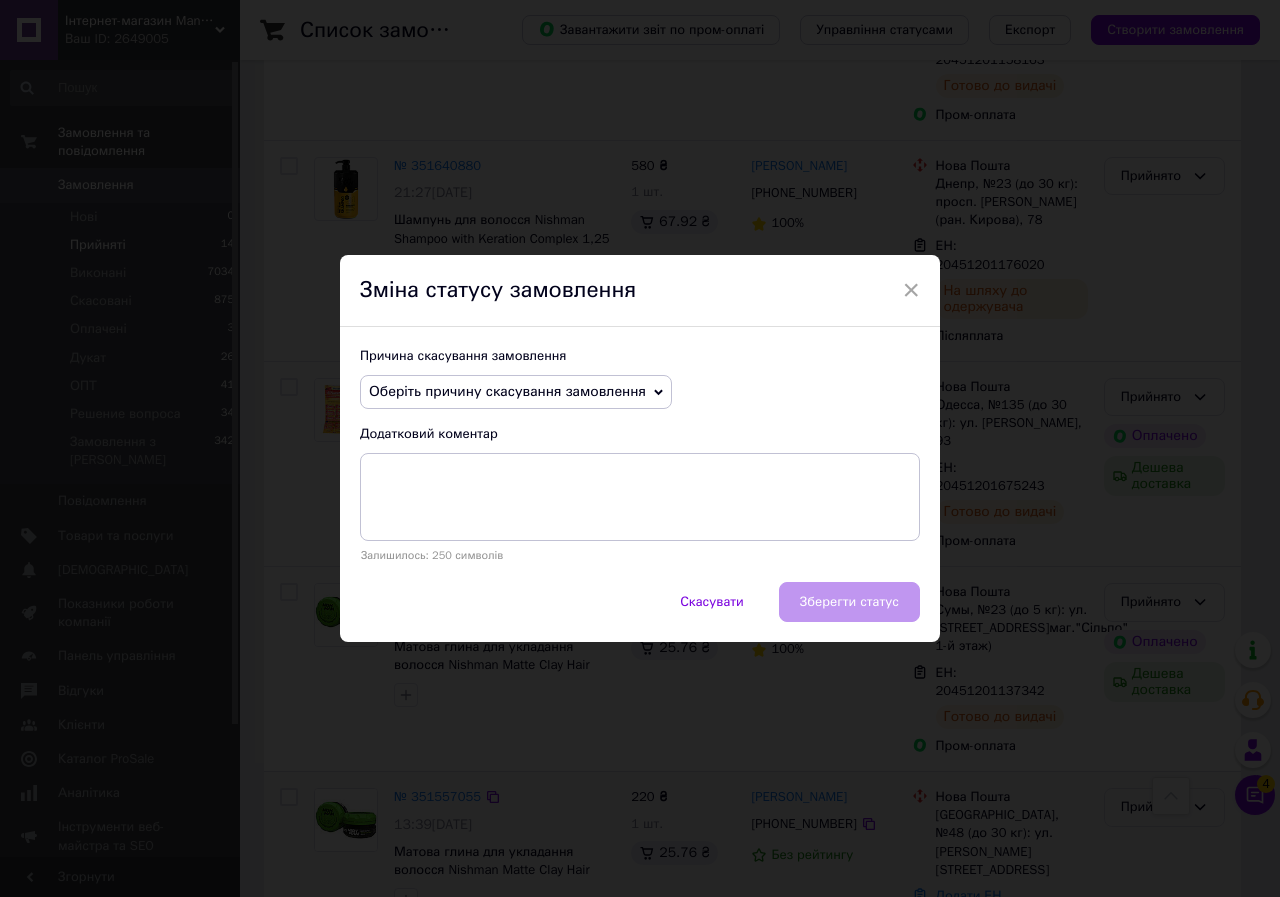 click on "Оберіть причину скасування замовлення" at bounding box center (516, 392) 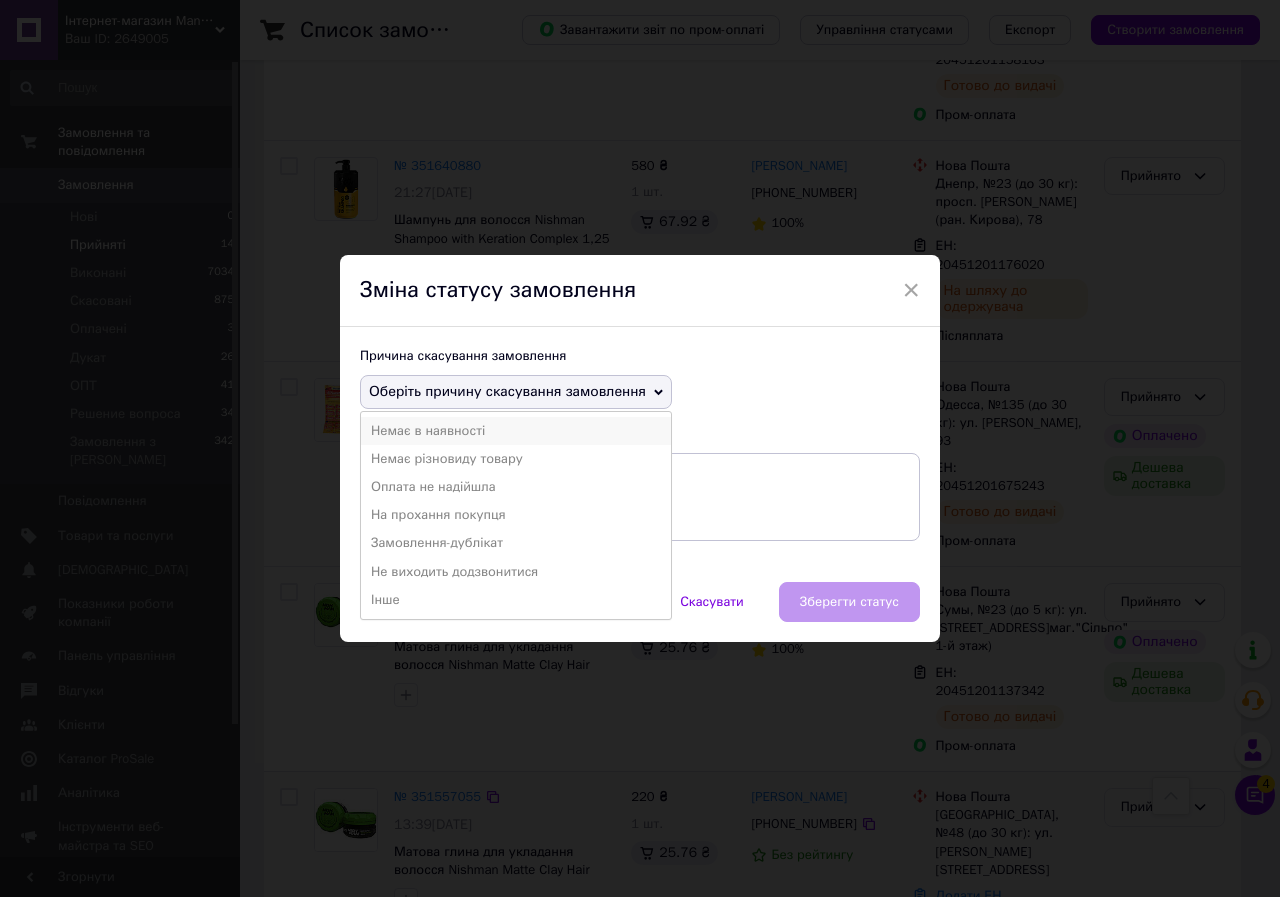 click on "Немає в наявності" at bounding box center [516, 431] 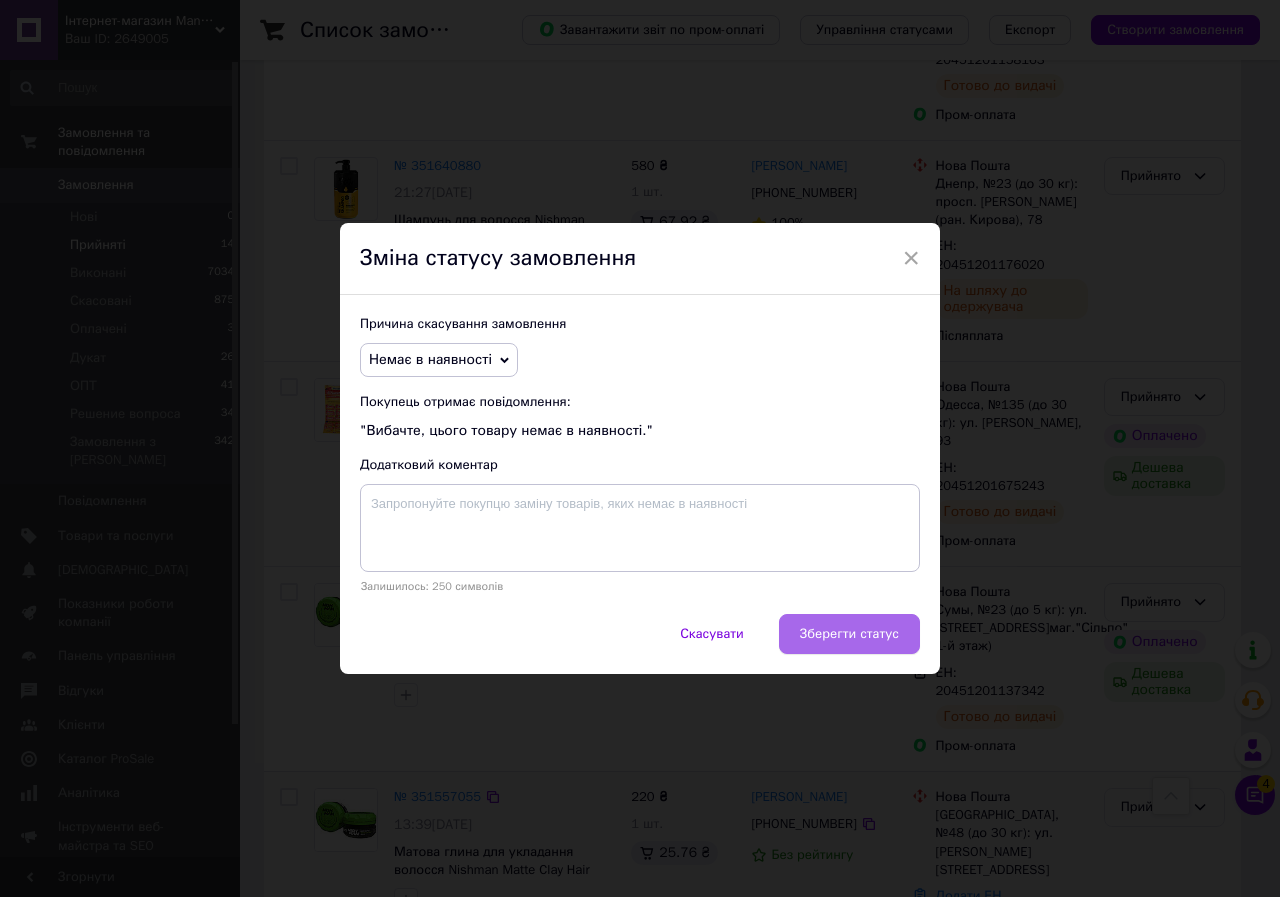 click on "Зберегти статус" at bounding box center (849, 634) 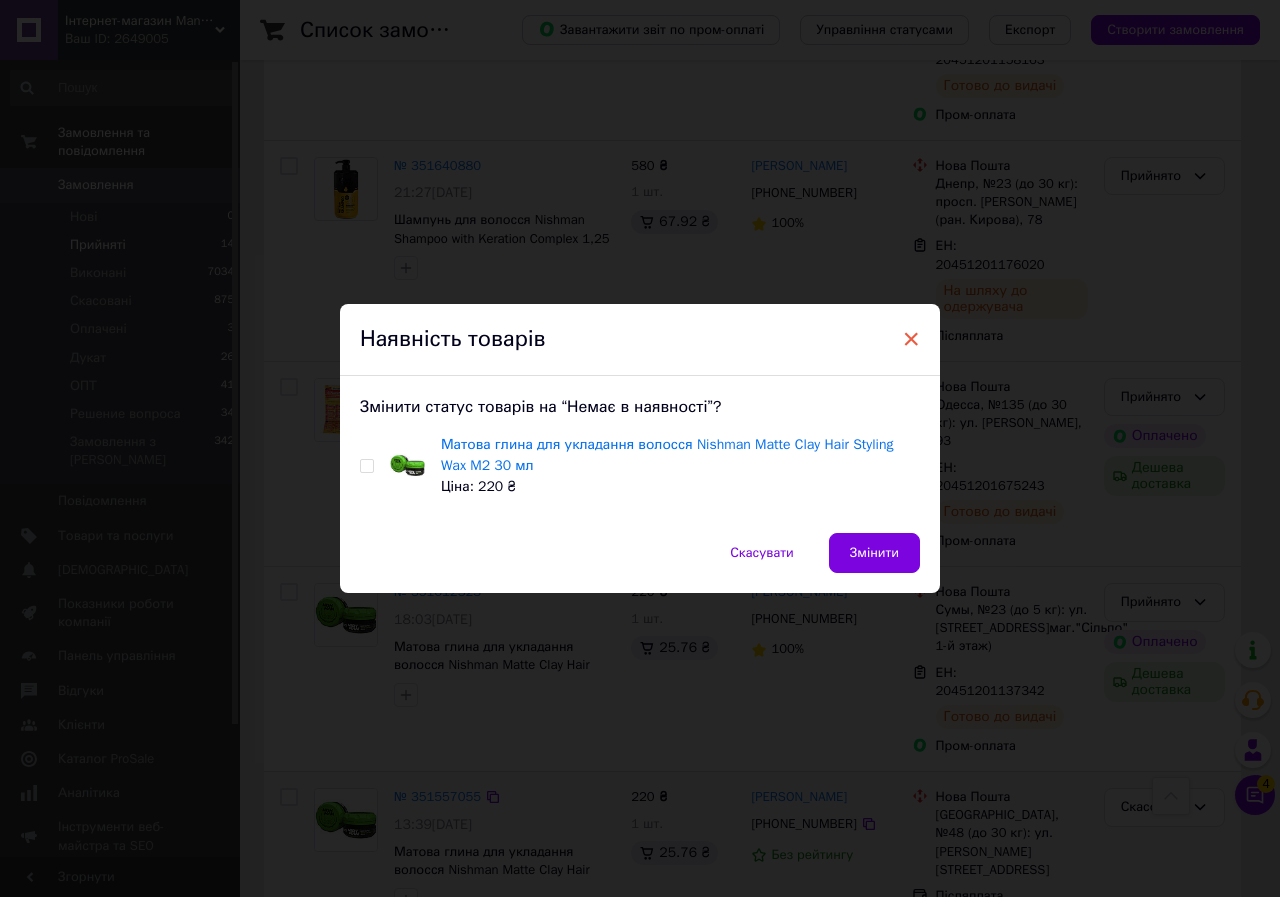 click on "×" at bounding box center (911, 339) 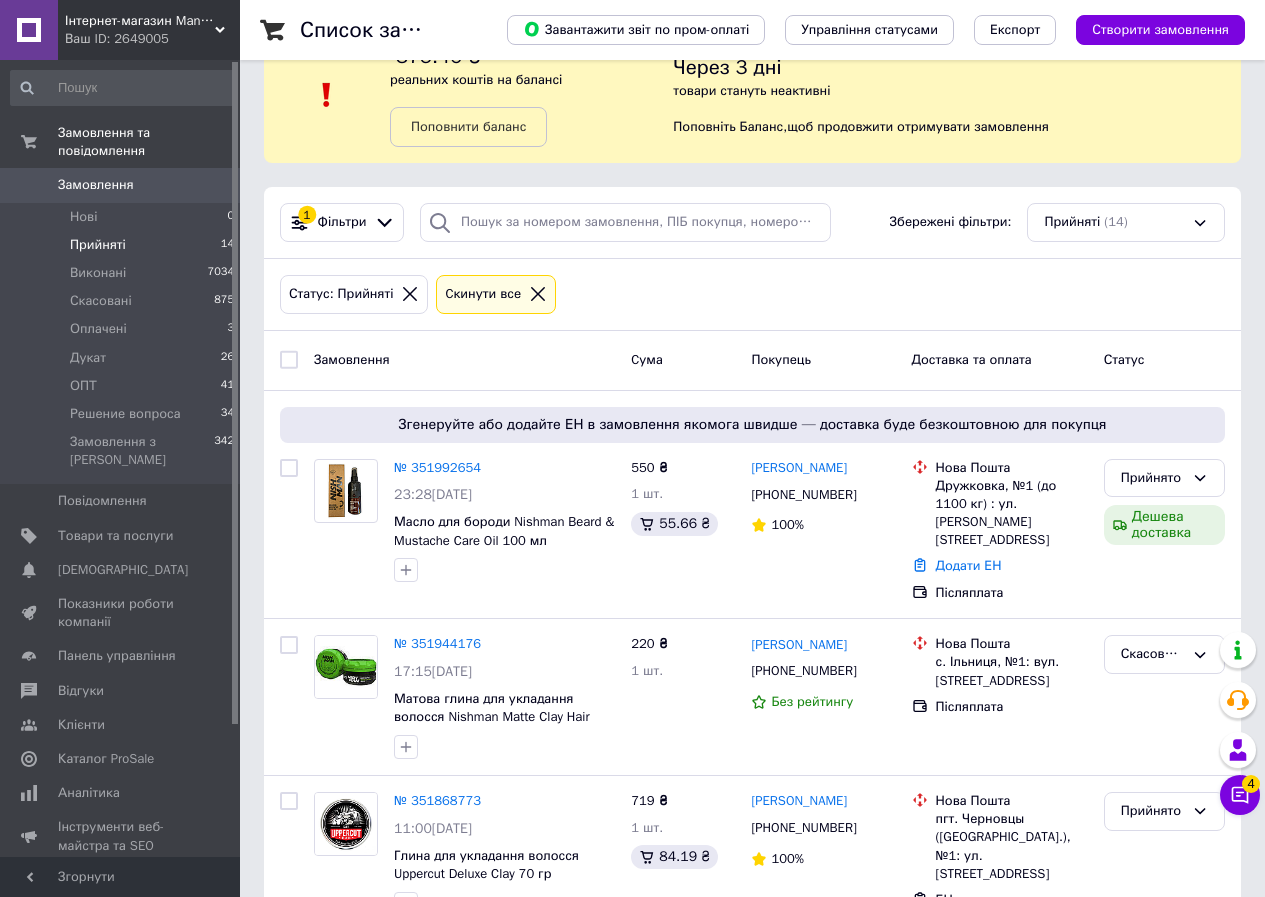 scroll, scrollTop: 0, scrollLeft: 0, axis: both 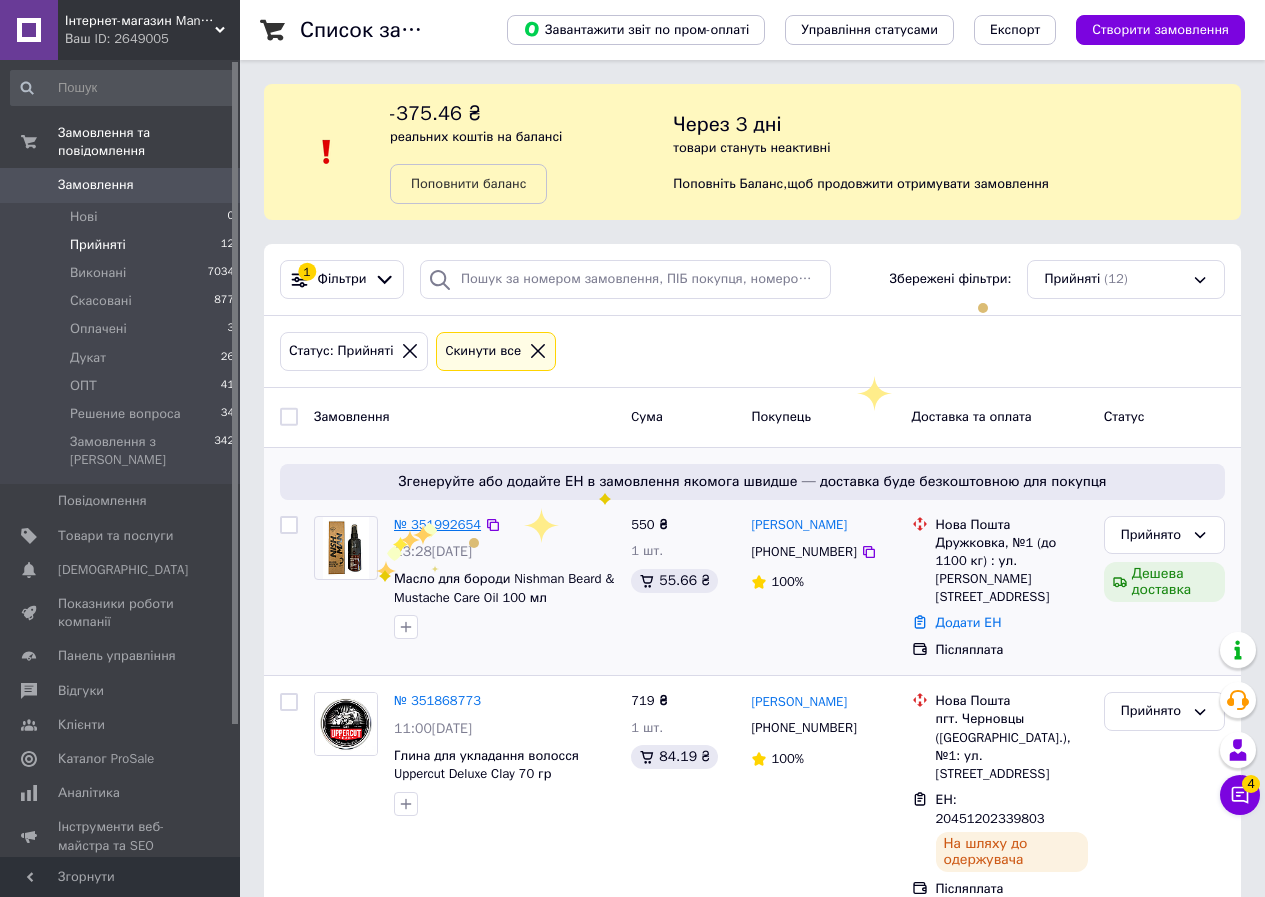 click on "№ 351992654" at bounding box center (437, 524) 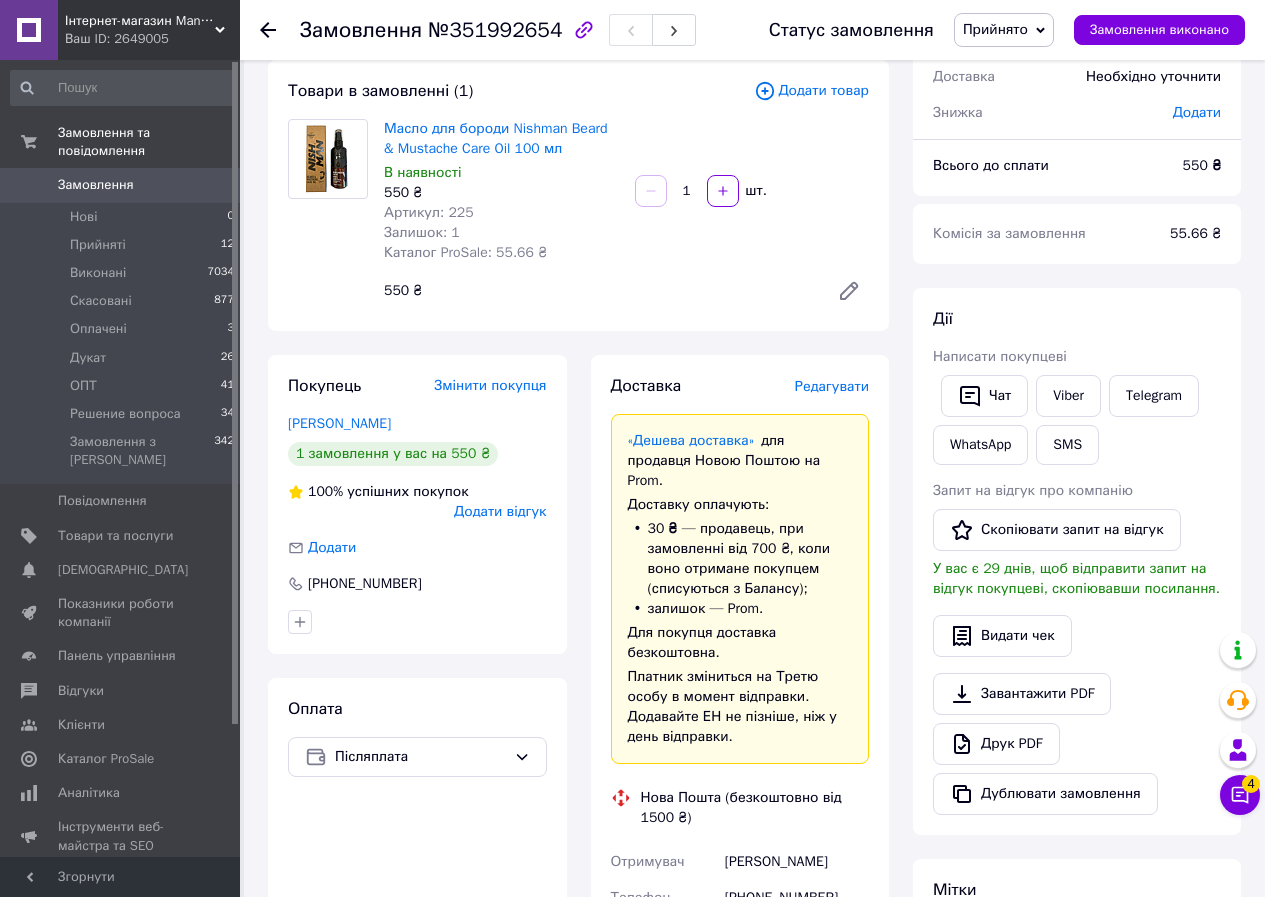 scroll, scrollTop: 131, scrollLeft: 0, axis: vertical 